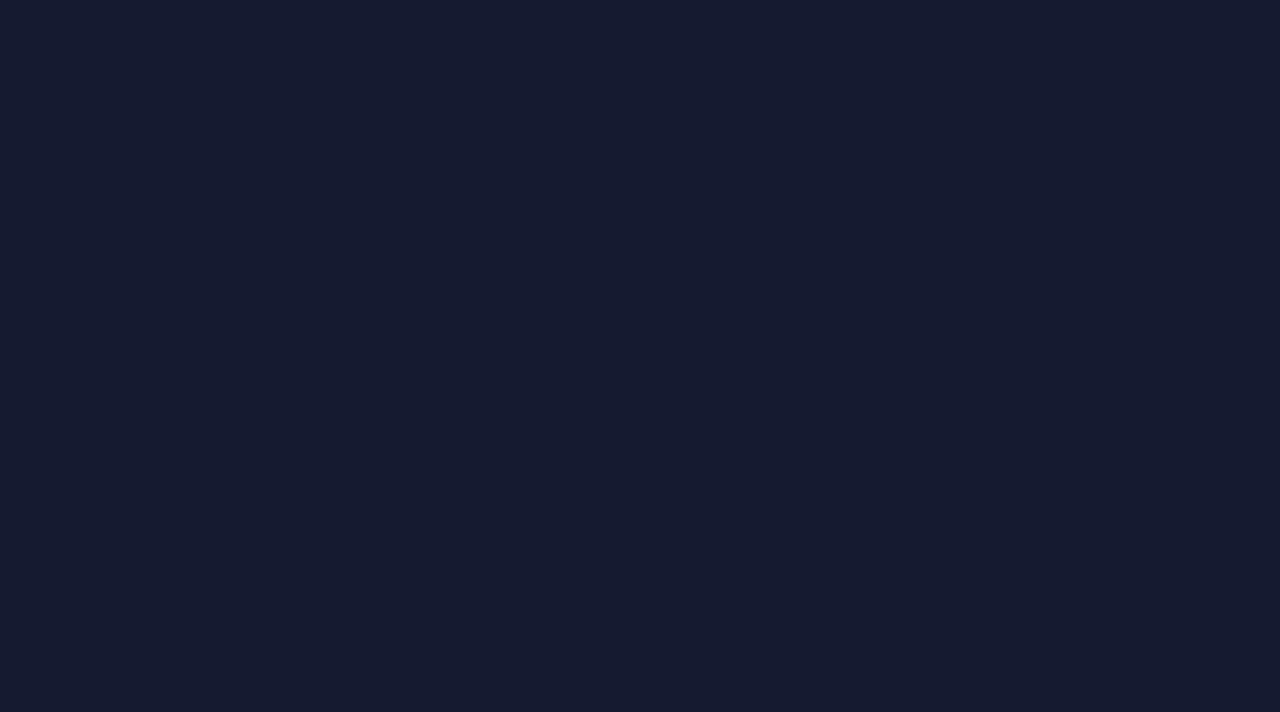scroll, scrollTop: 0, scrollLeft: 0, axis: both 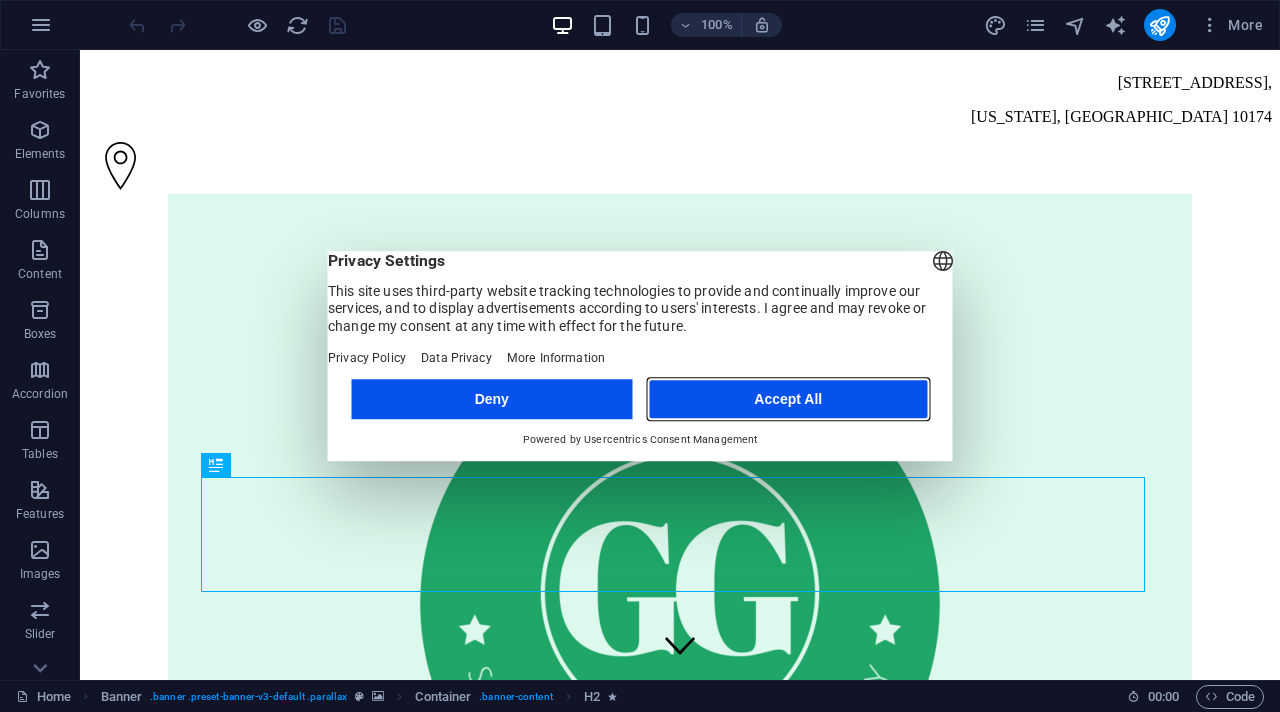 click on "Accept All" at bounding box center [788, 399] 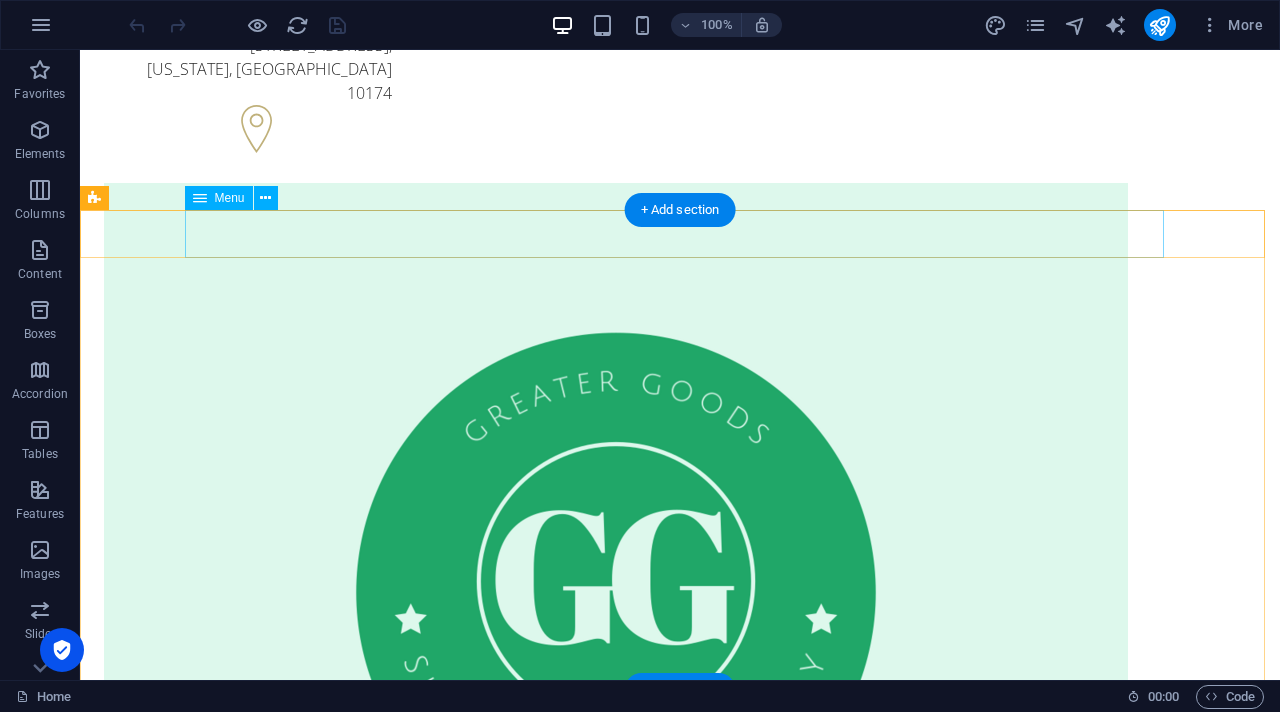 scroll, scrollTop: 0, scrollLeft: 0, axis: both 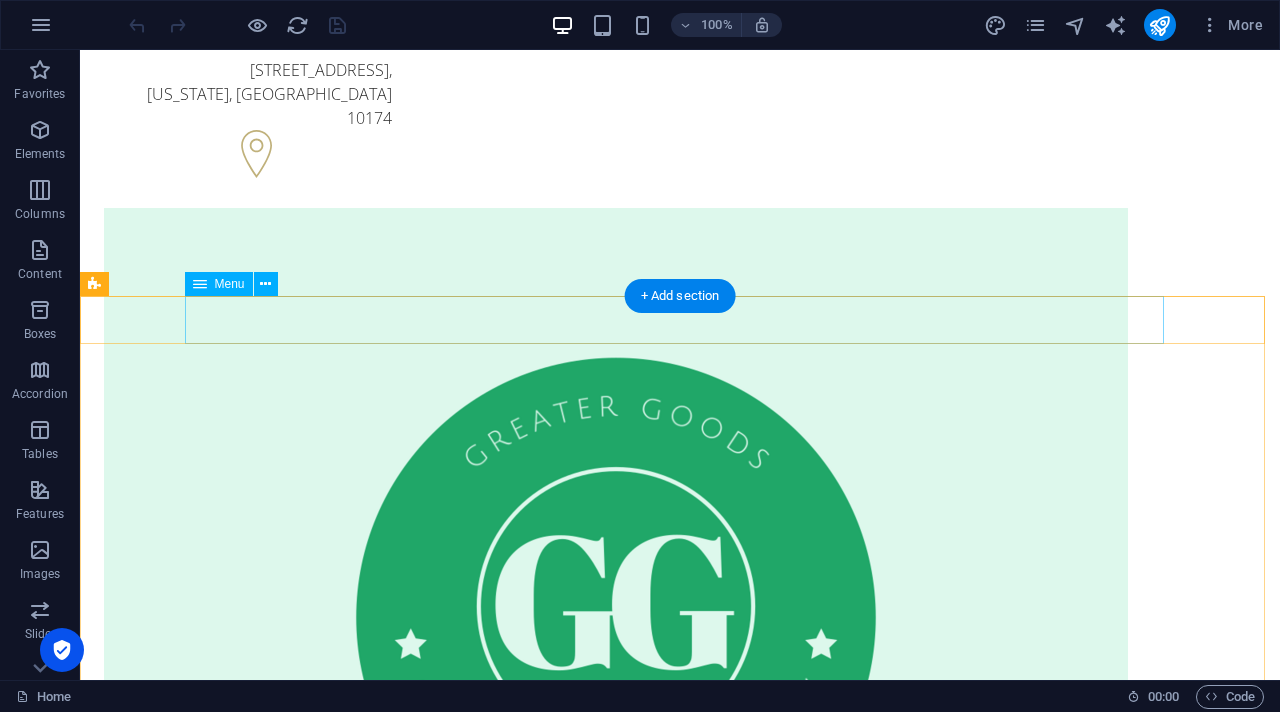 click on "Home Volunteer Products Collaborators Blog Payment Referral to Charity Contact" at bounding box center [680, 1748] 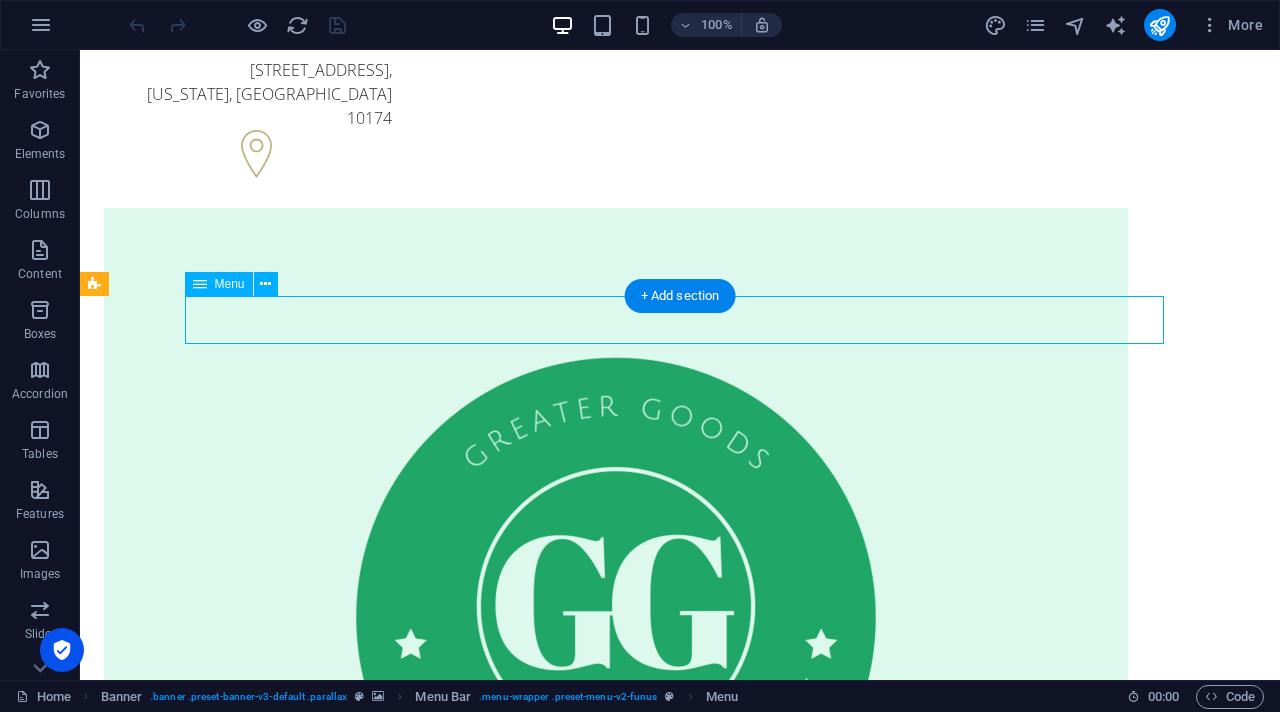 click on "Home Volunteer Products Collaborators Blog Payment Referral to Charity Contact" at bounding box center (680, 1748) 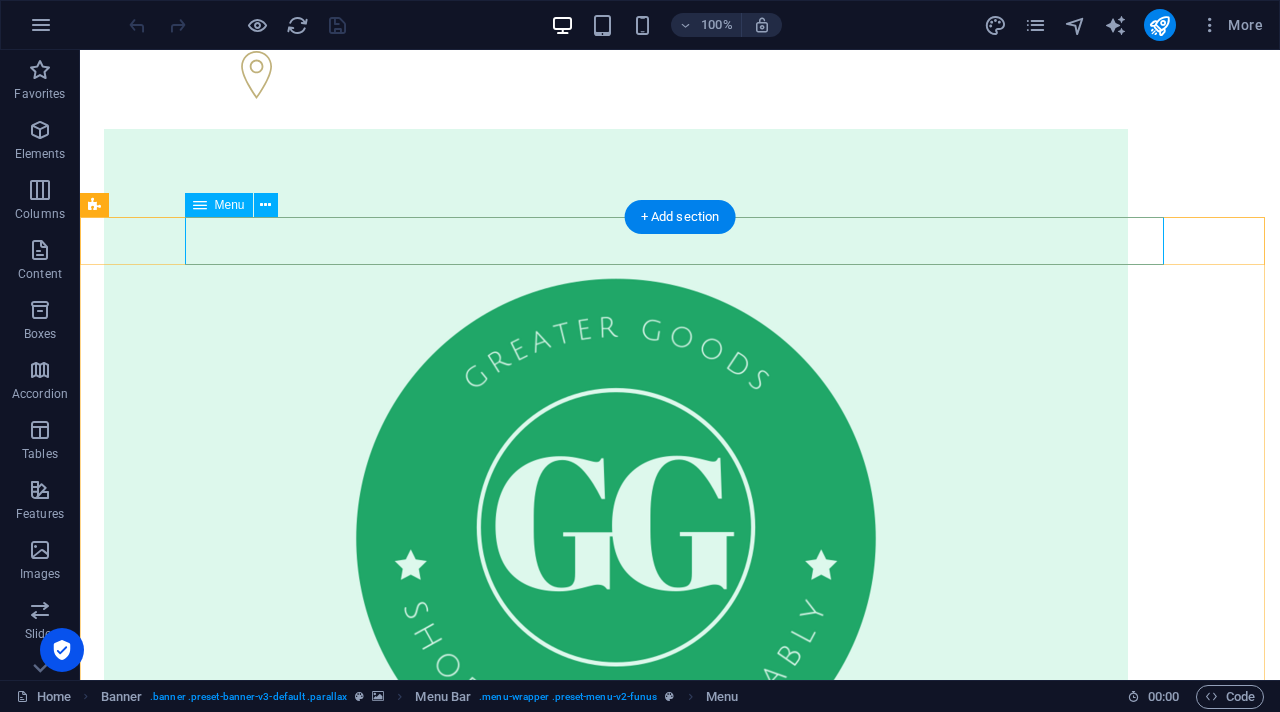 click on "Home Volunteer Products Collaborators Blog Payment Referral to Charity Contact" at bounding box center [680, 1669] 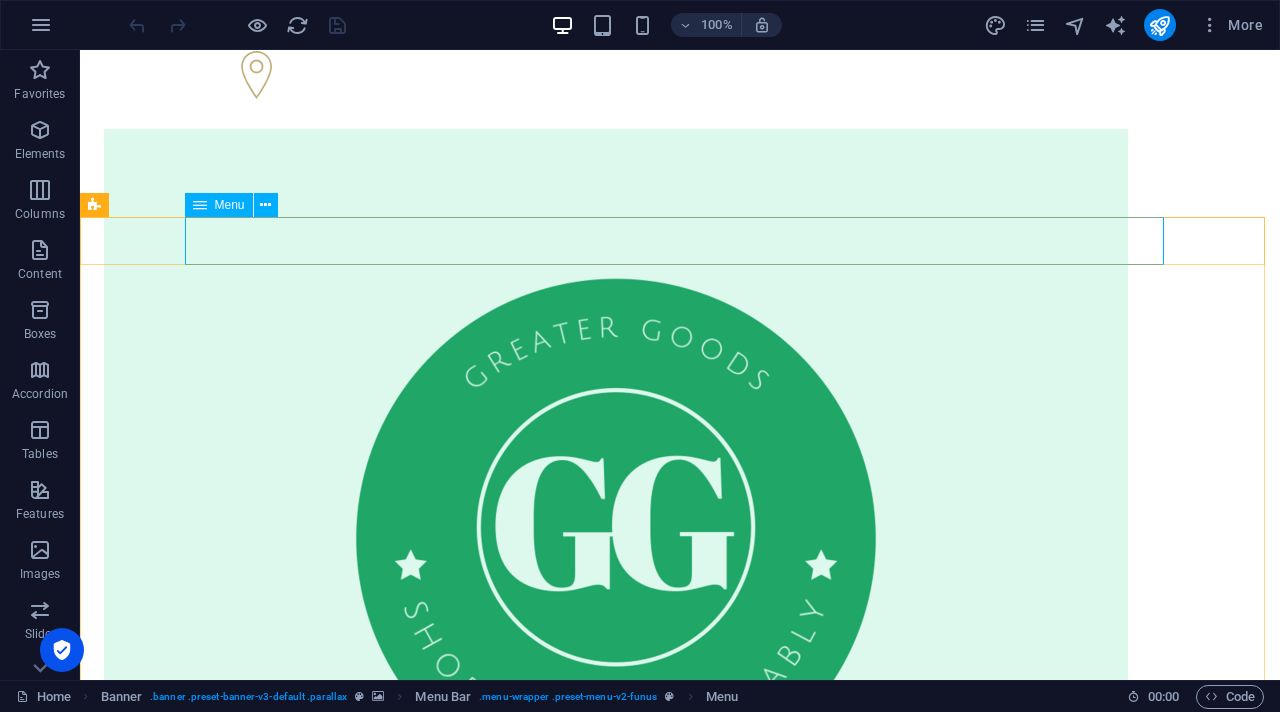 click on "Menu" at bounding box center [230, 205] 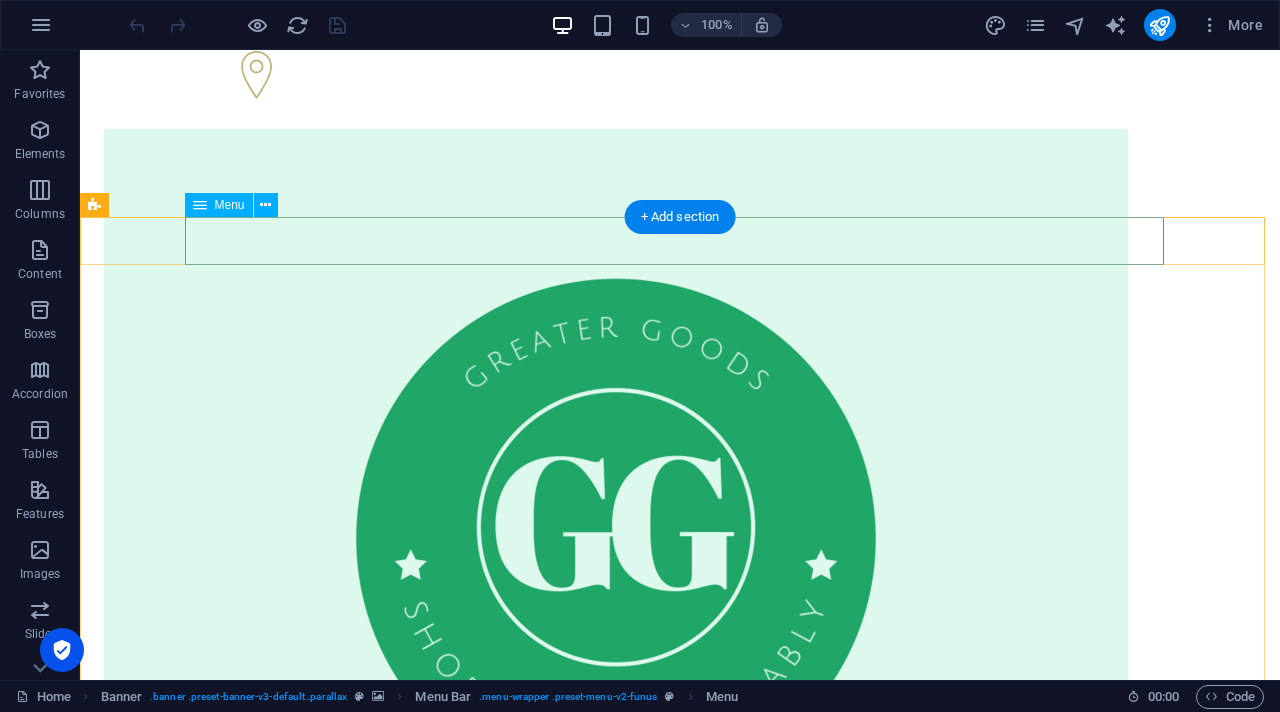 click on "Home Volunteer Products Collaborators Blog Payment Referral to Charity Contact" at bounding box center [680, 1669] 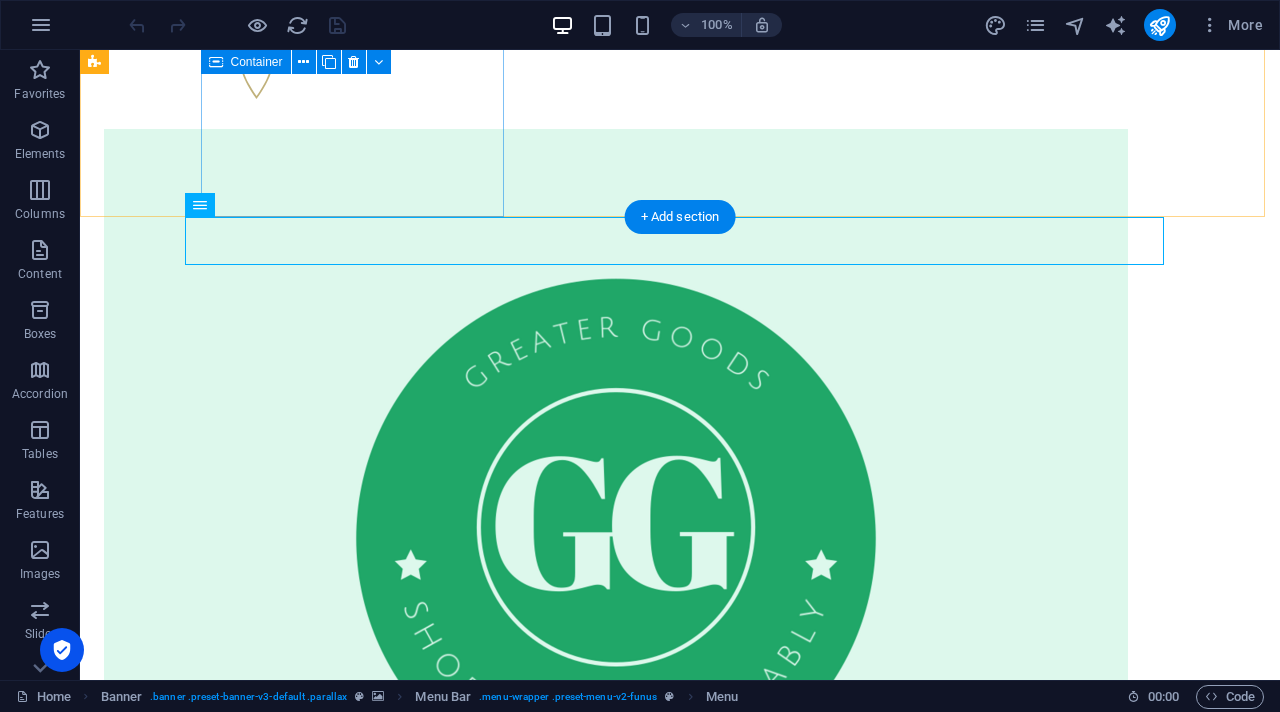 scroll, scrollTop: 0, scrollLeft: 0, axis: both 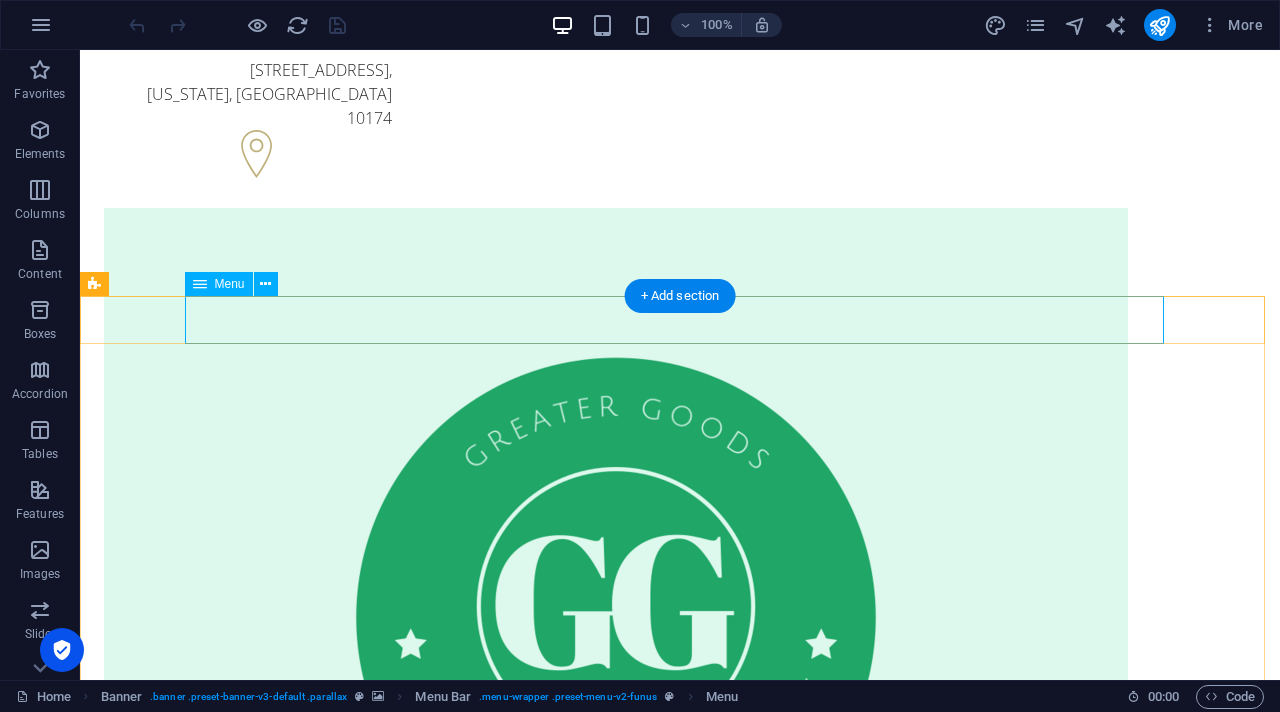 click on "Home Volunteer Products Collaborators Blog Payment Referral to Charity Contact" at bounding box center (680, 1748) 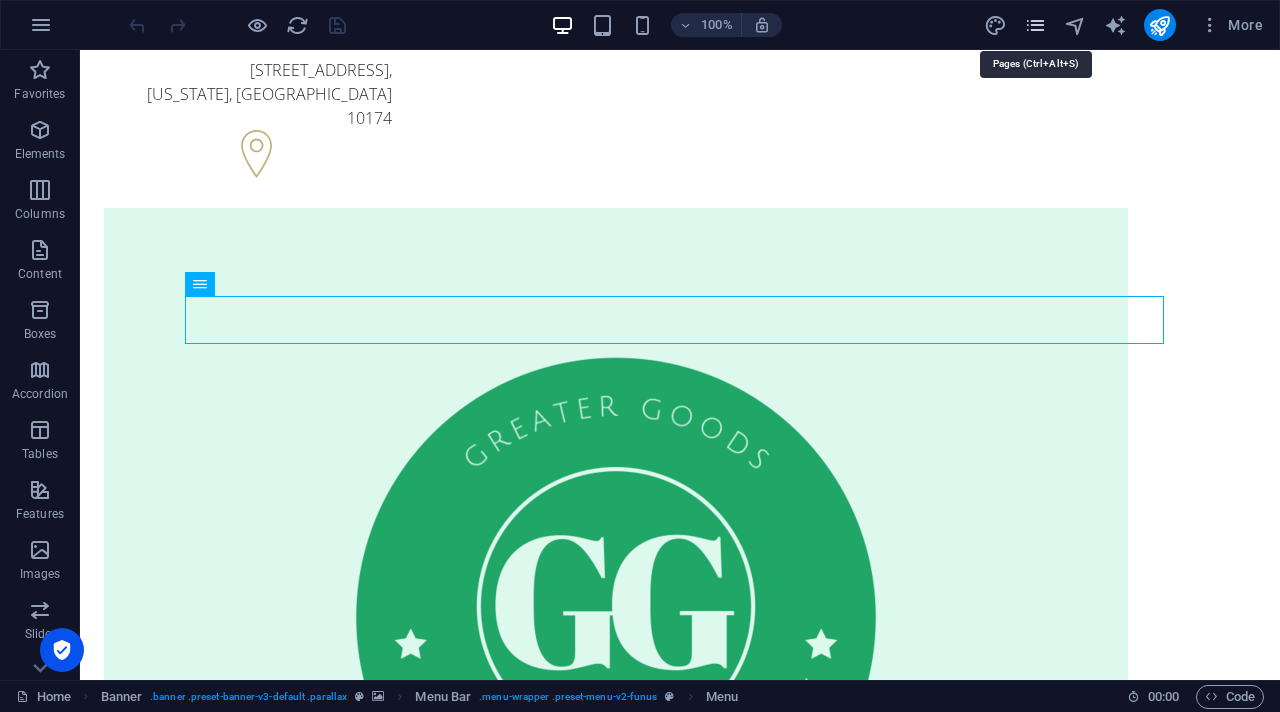 click at bounding box center (1035, 25) 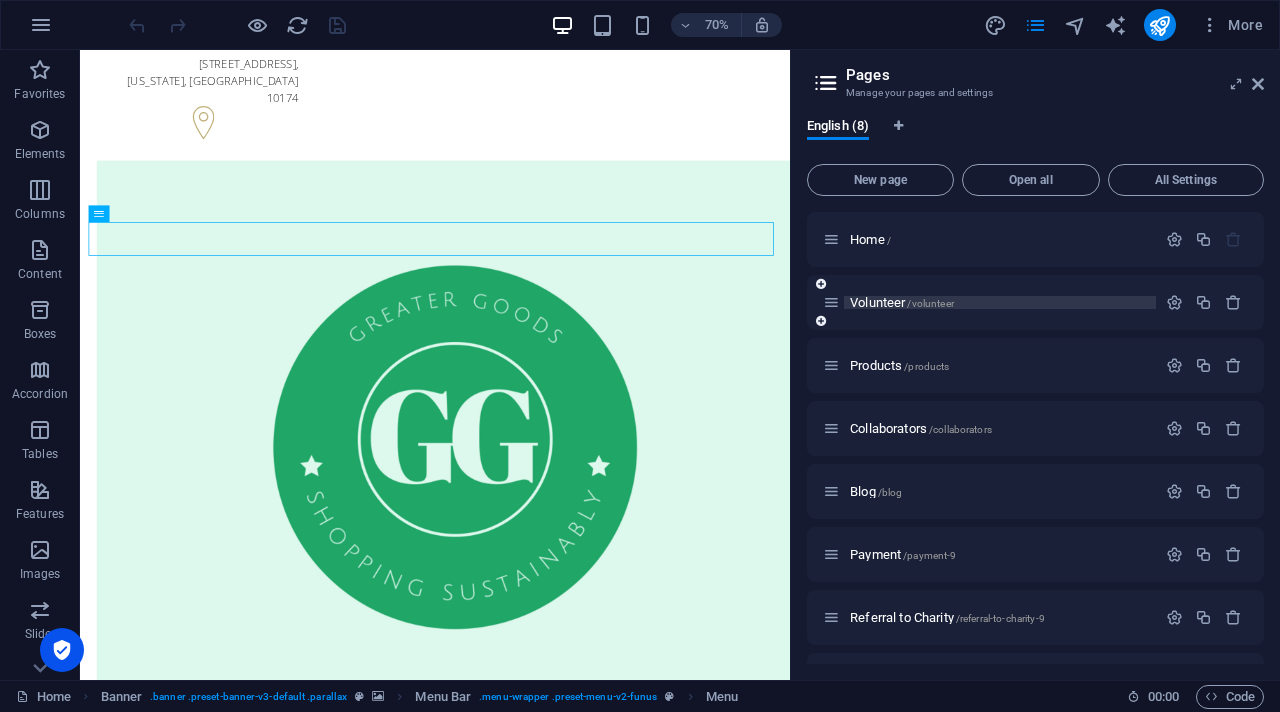 click on "Volunteer /volunteer" at bounding box center [902, 302] 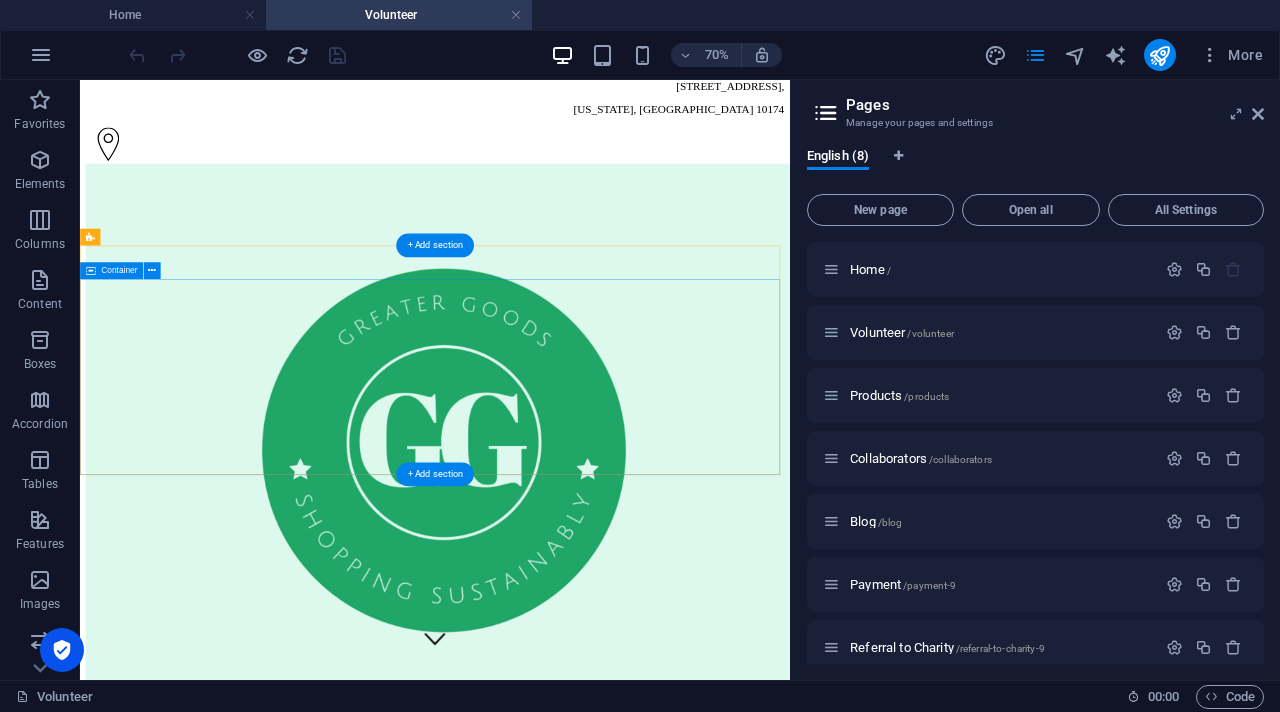 scroll, scrollTop: 9, scrollLeft: 0, axis: vertical 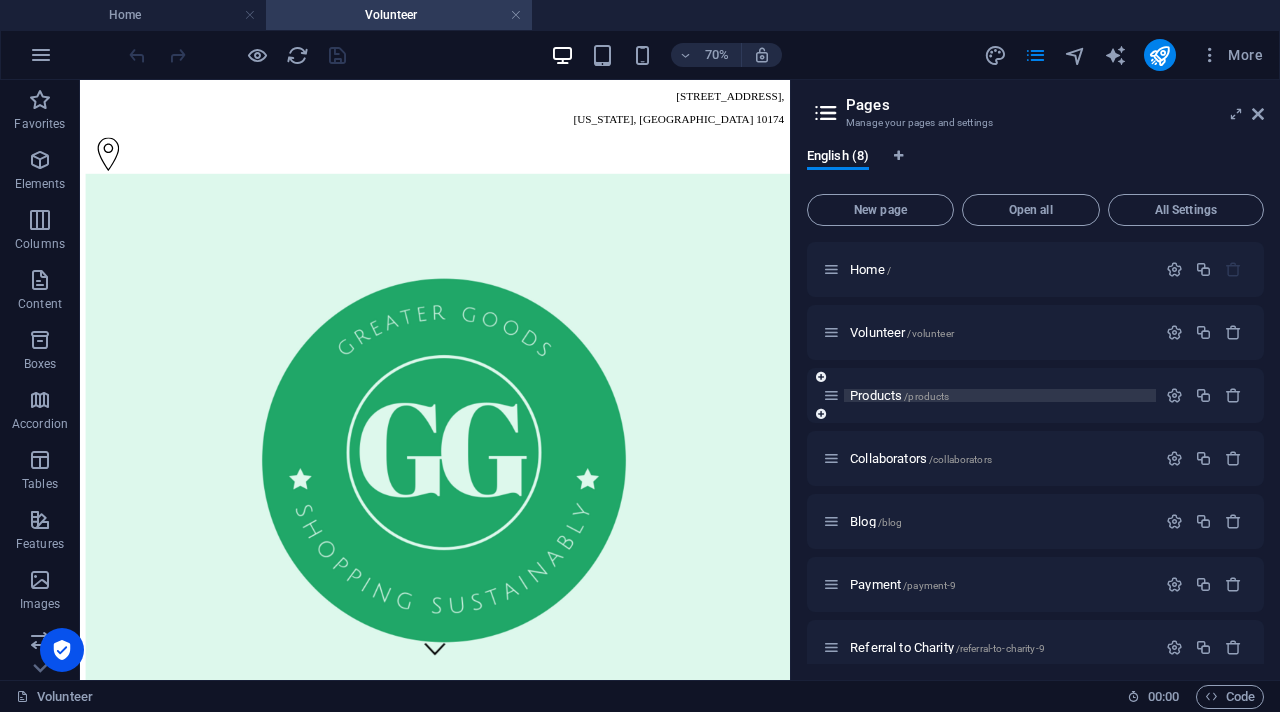 click on "Products /products" at bounding box center [899, 395] 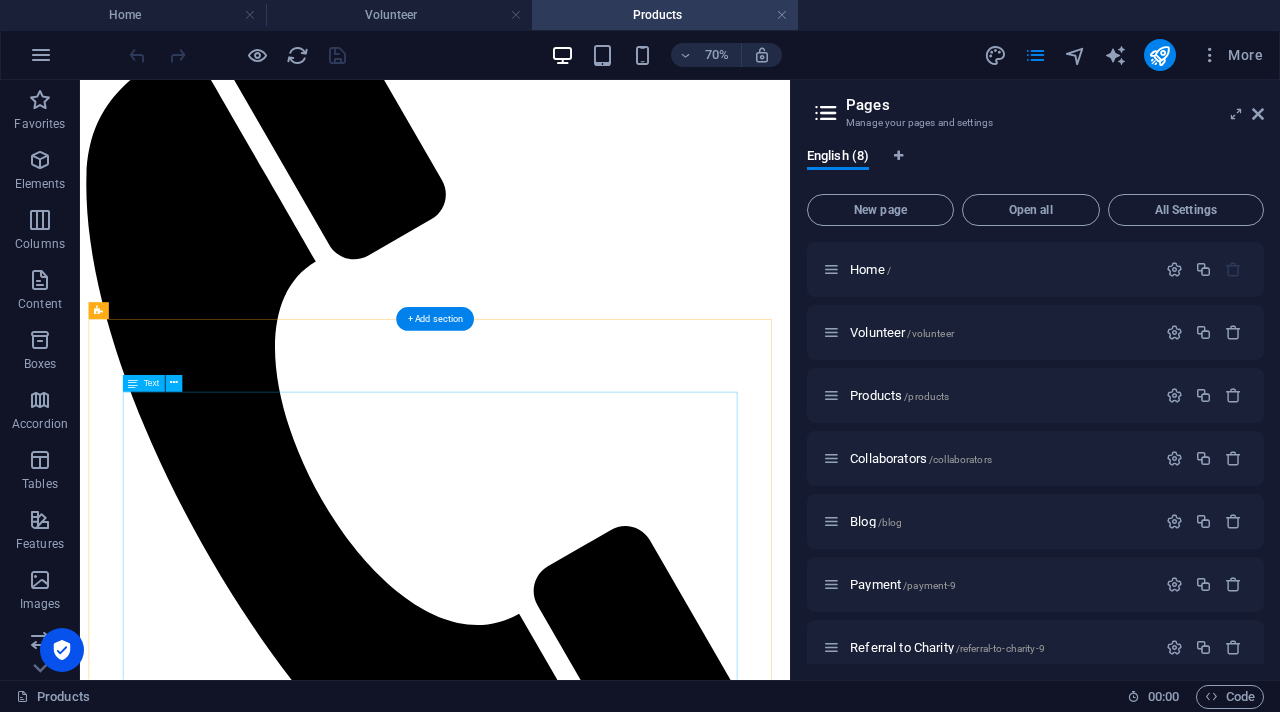 scroll, scrollTop: 2066, scrollLeft: 0, axis: vertical 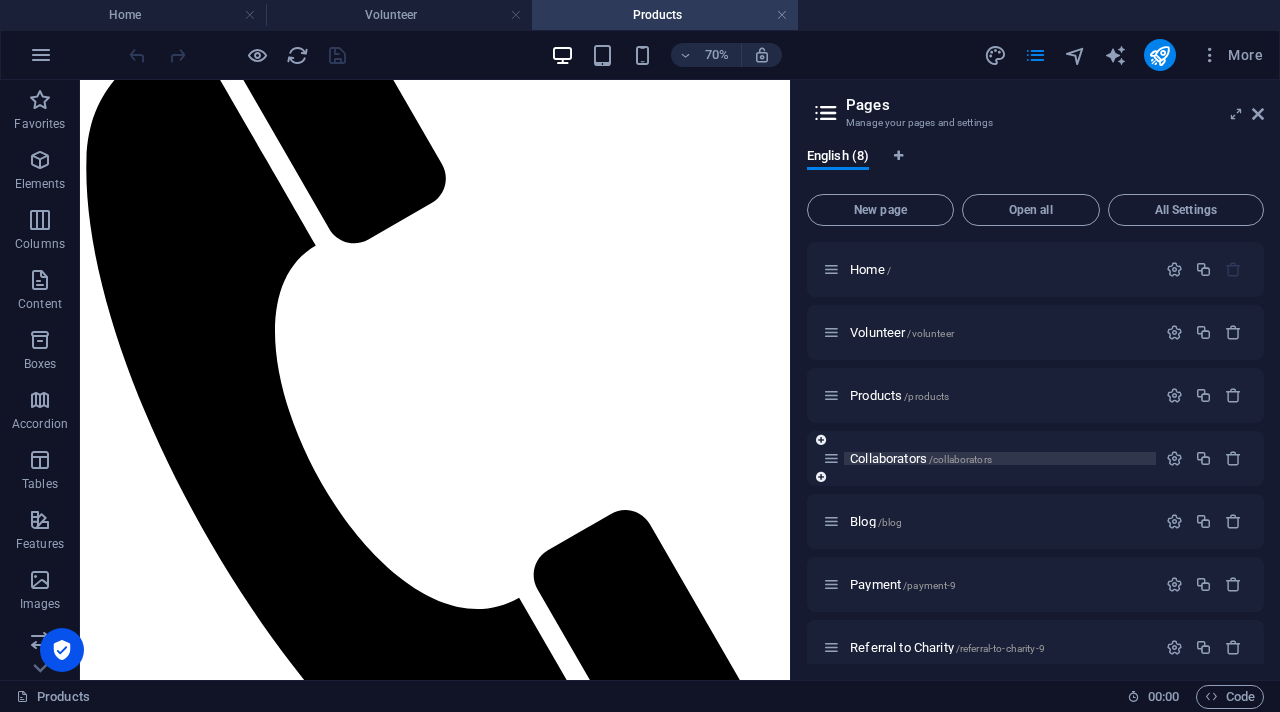 click on "Collaborators /collaborators" at bounding box center (921, 458) 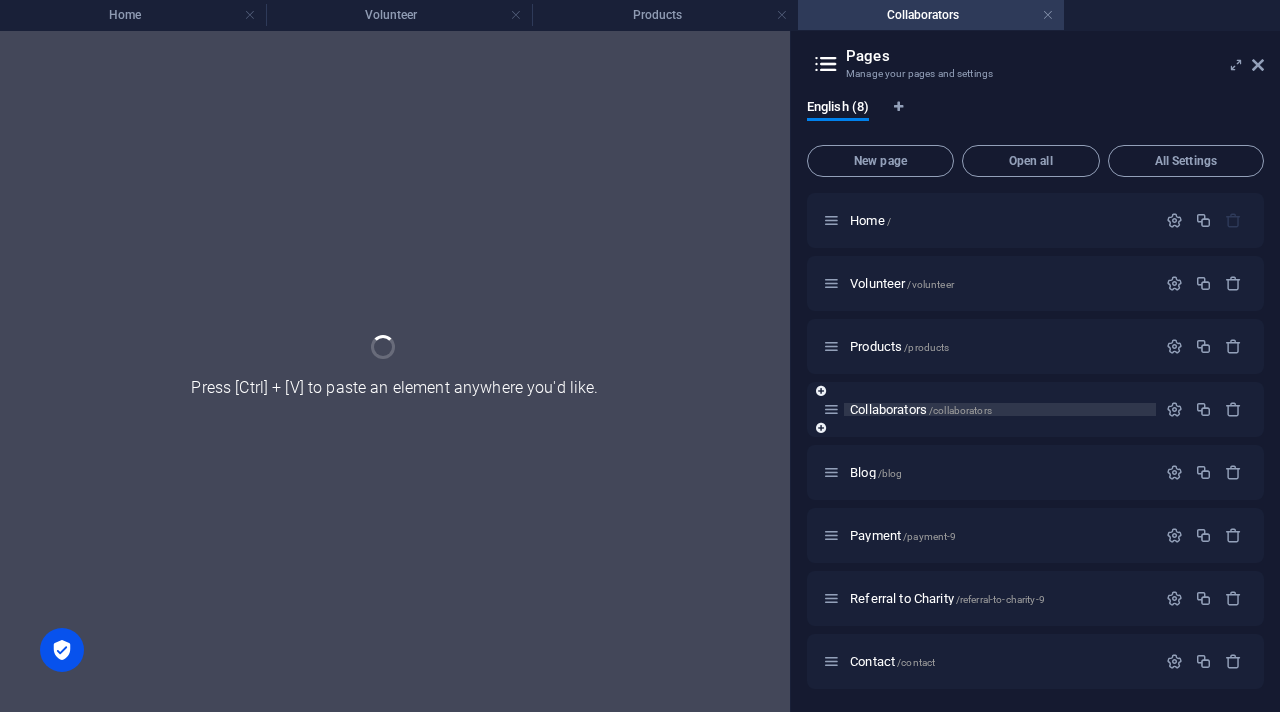 scroll, scrollTop: 0, scrollLeft: 0, axis: both 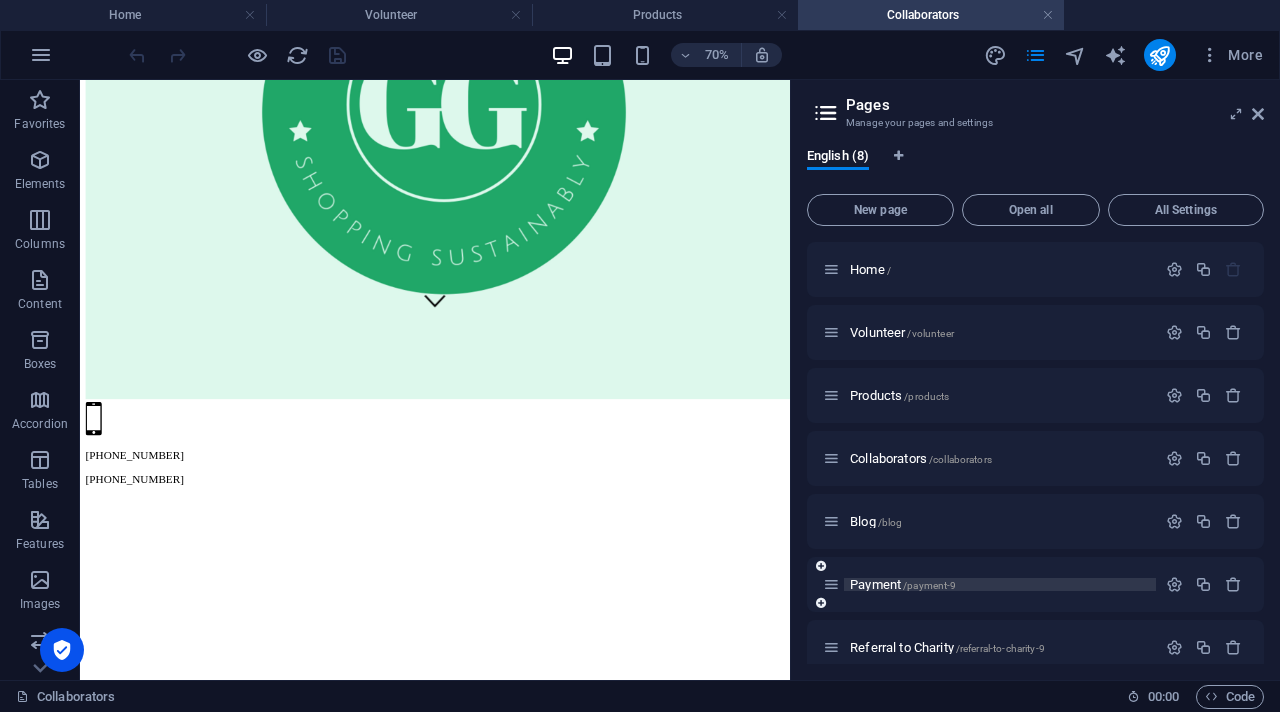 click on "Payment /payment-9" at bounding box center (903, 584) 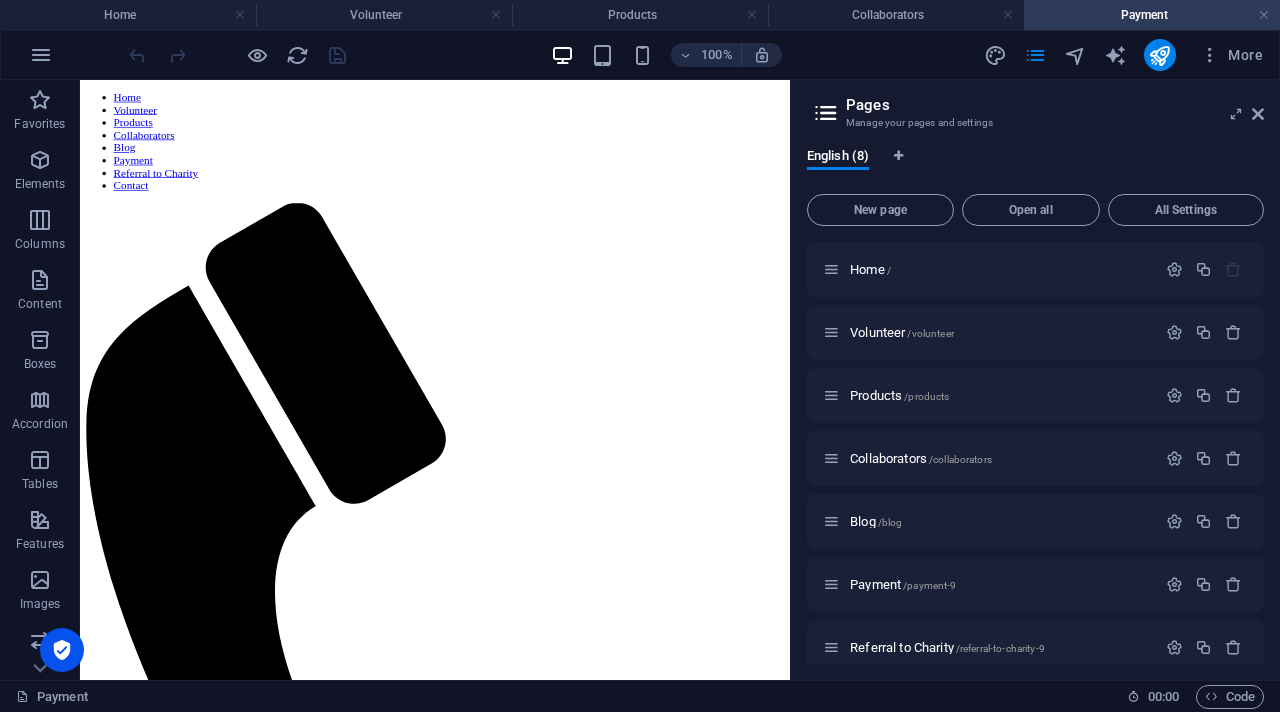 scroll, scrollTop: 0, scrollLeft: 0, axis: both 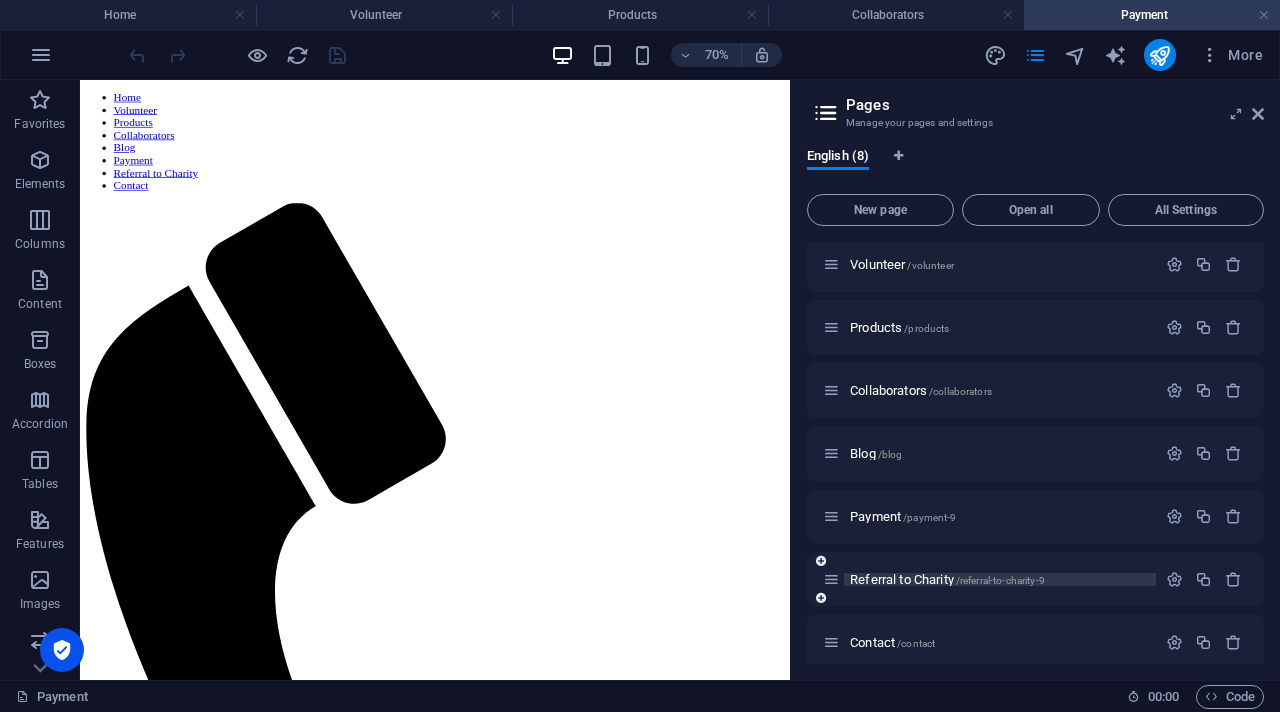 click on "Referral to Charity /referral-to-charity-9" at bounding box center [947, 579] 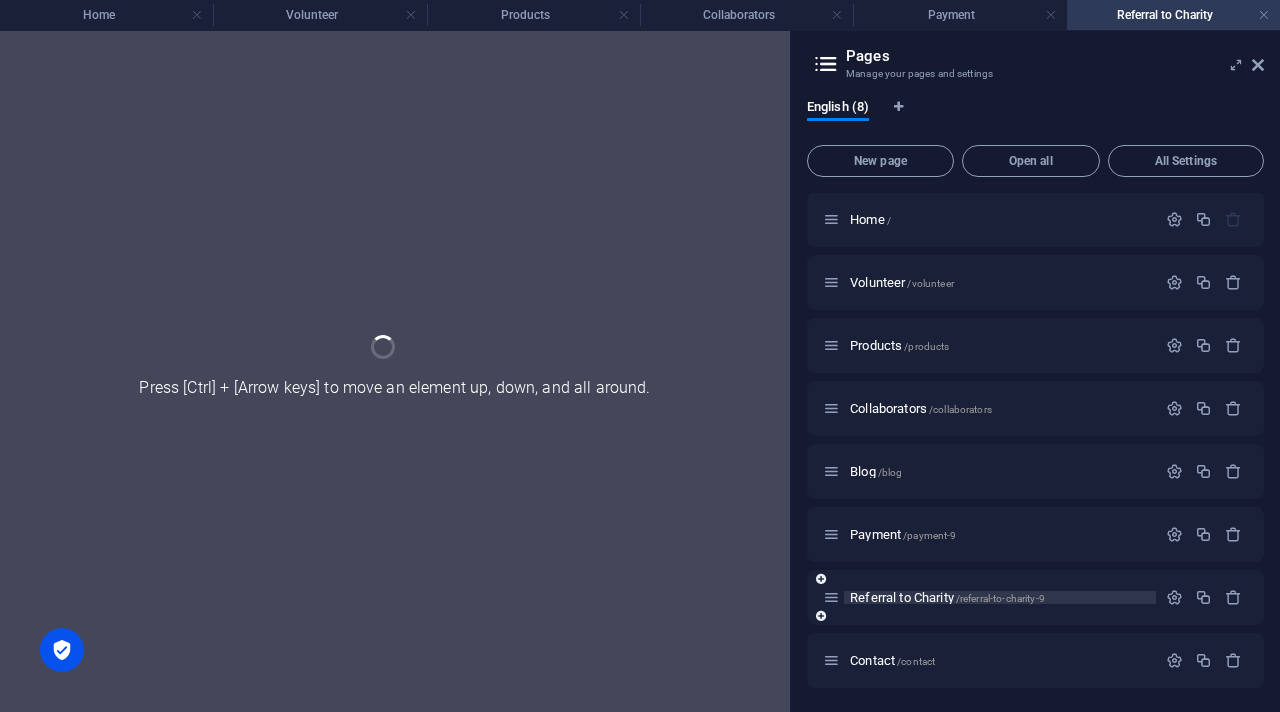 scroll, scrollTop: 1, scrollLeft: 0, axis: vertical 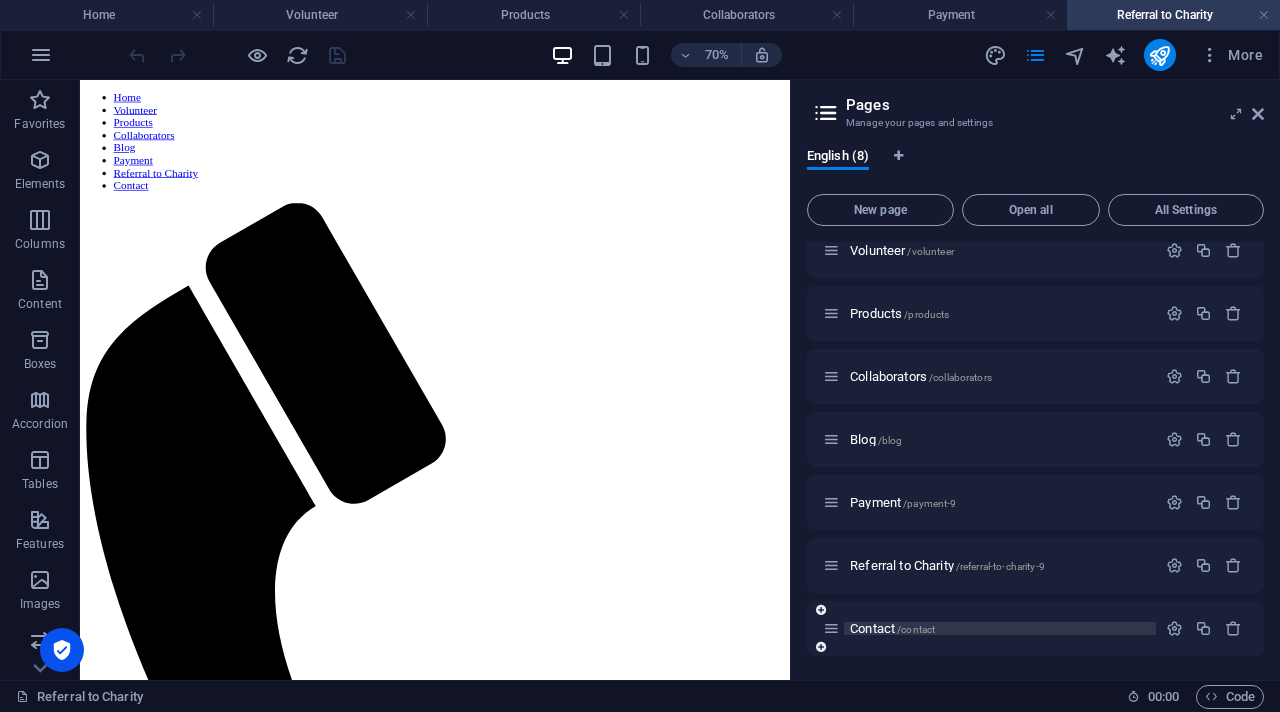 click on "Contact /contact" at bounding box center [892, 628] 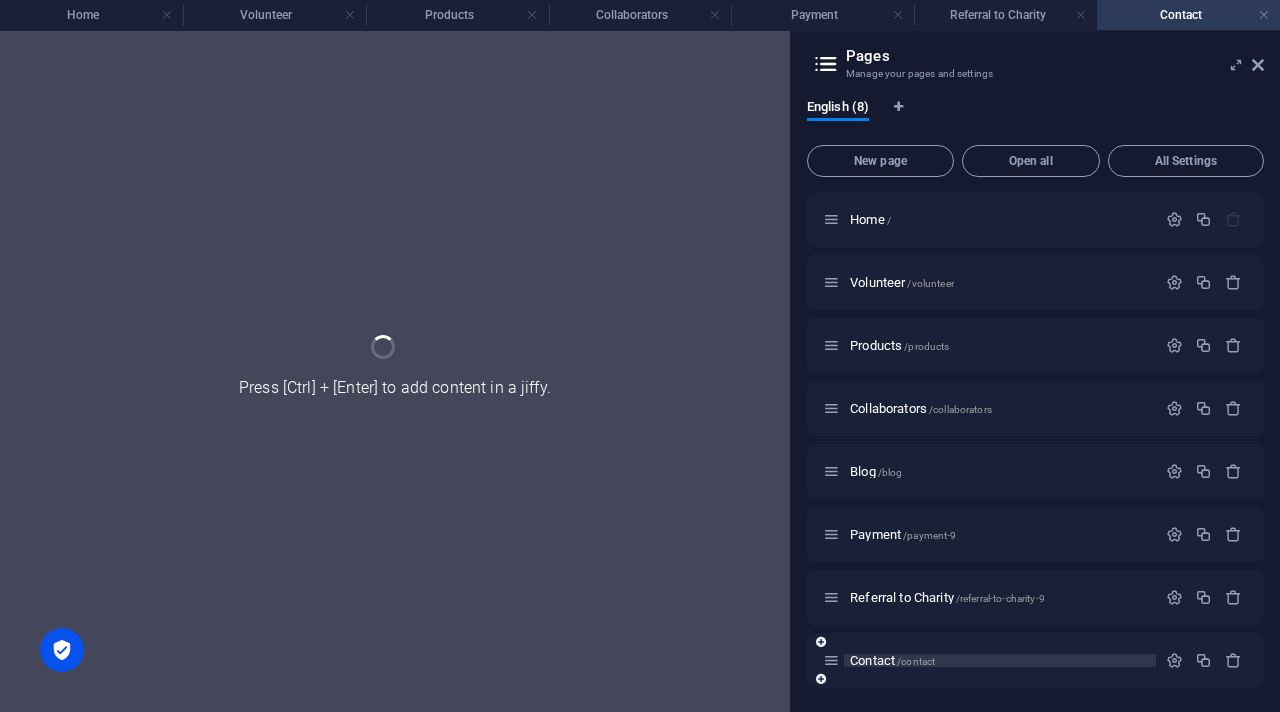 scroll, scrollTop: 1, scrollLeft: 0, axis: vertical 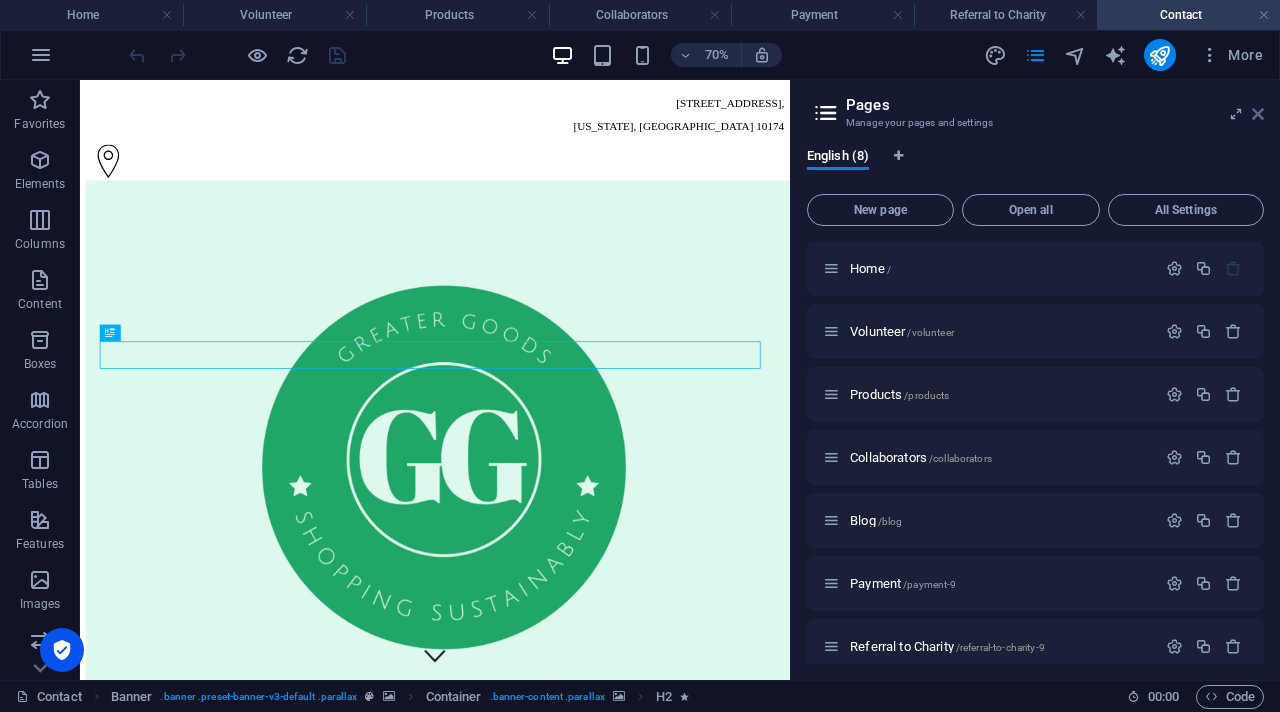 click at bounding box center [1258, 114] 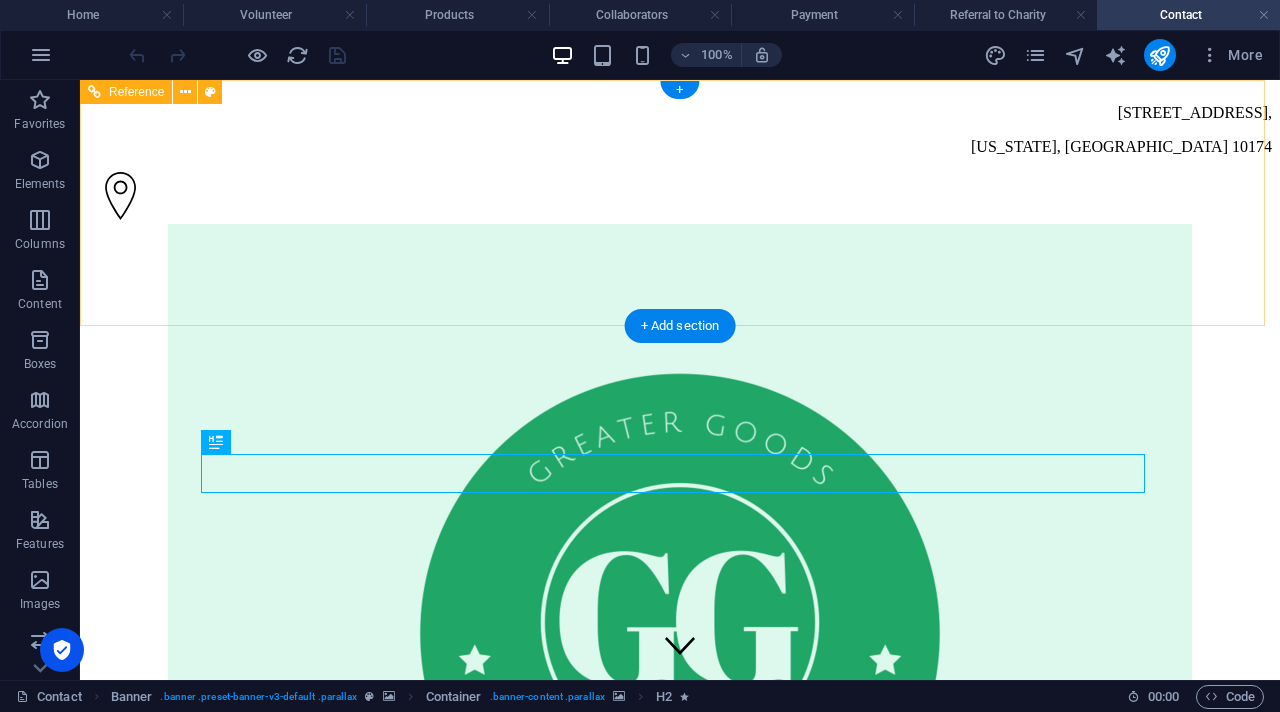 click on "[STREET_ADDRESS][US_STATE] [PHONE_NUMBER] [PHONE_NUMBER]" at bounding box center [680, 635] 